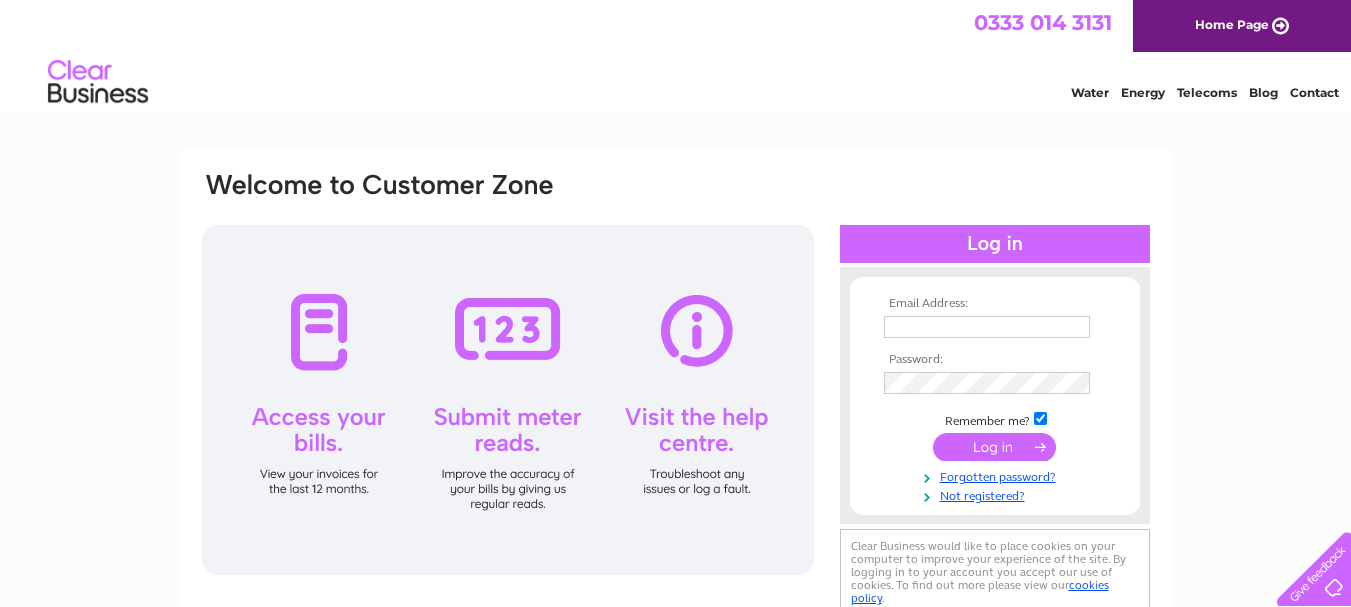 scroll, scrollTop: 0, scrollLeft: 0, axis: both 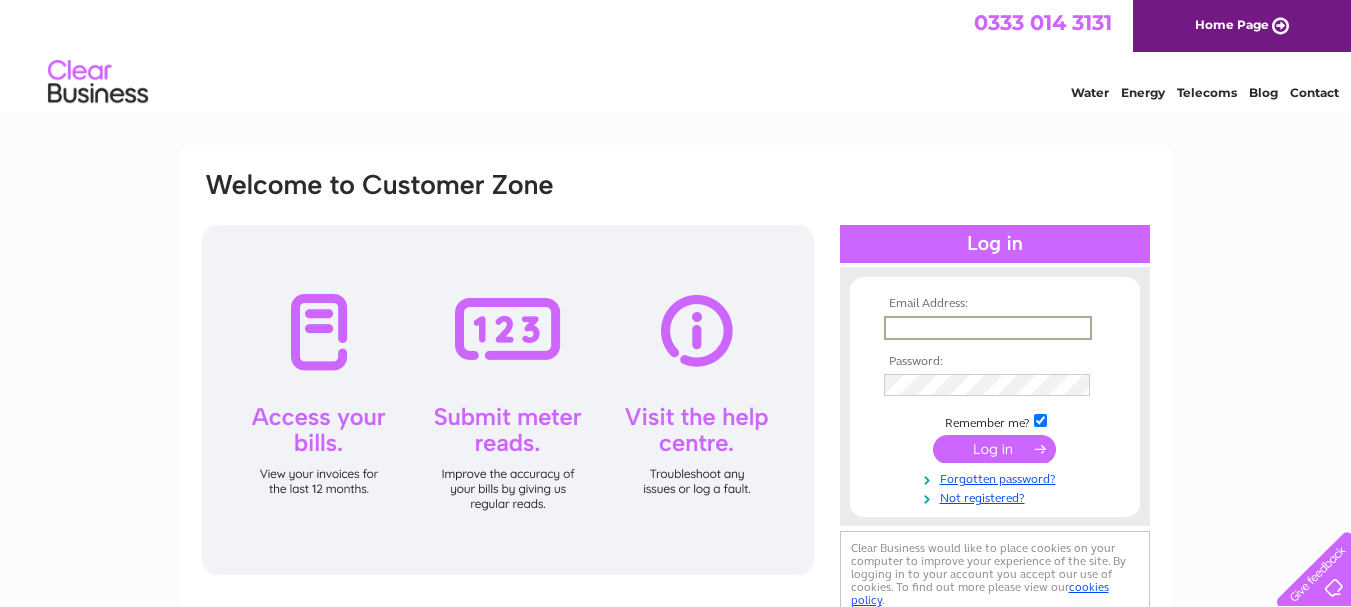 click at bounding box center [988, 328] 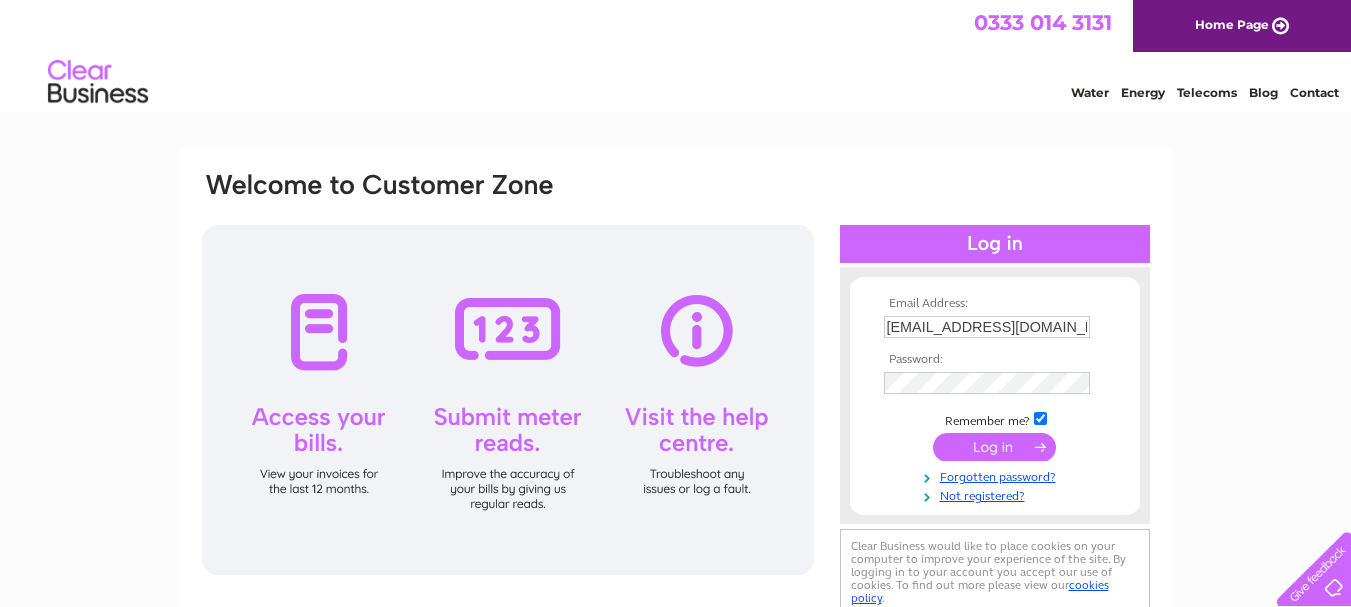 click at bounding box center (994, 447) 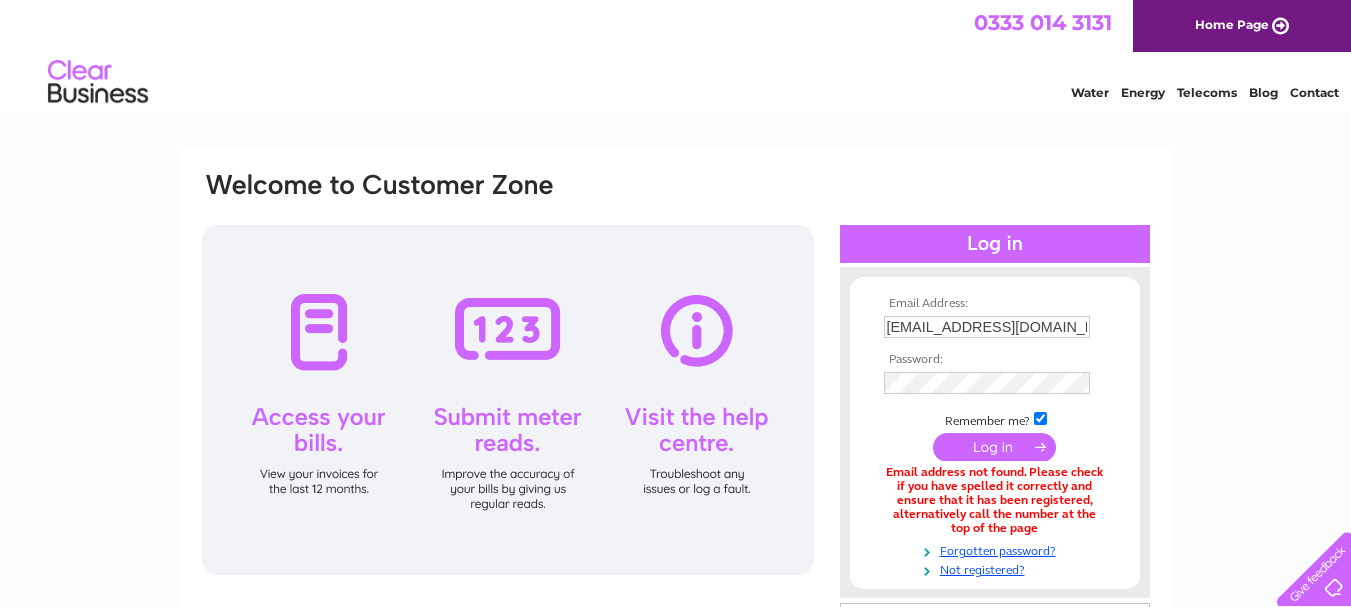 scroll, scrollTop: 0, scrollLeft: 0, axis: both 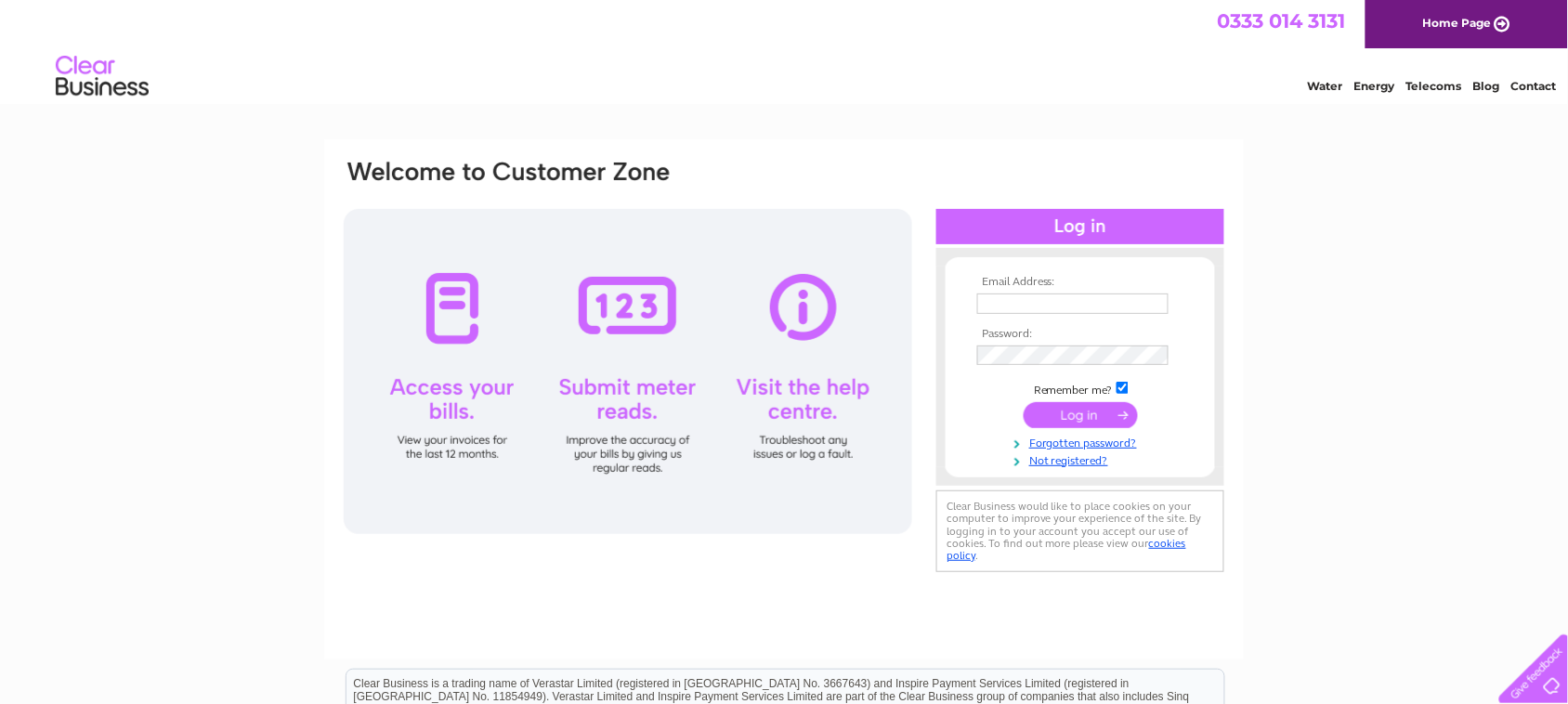 type on "[EMAIL_ADDRESS][DOMAIN_NAME]" 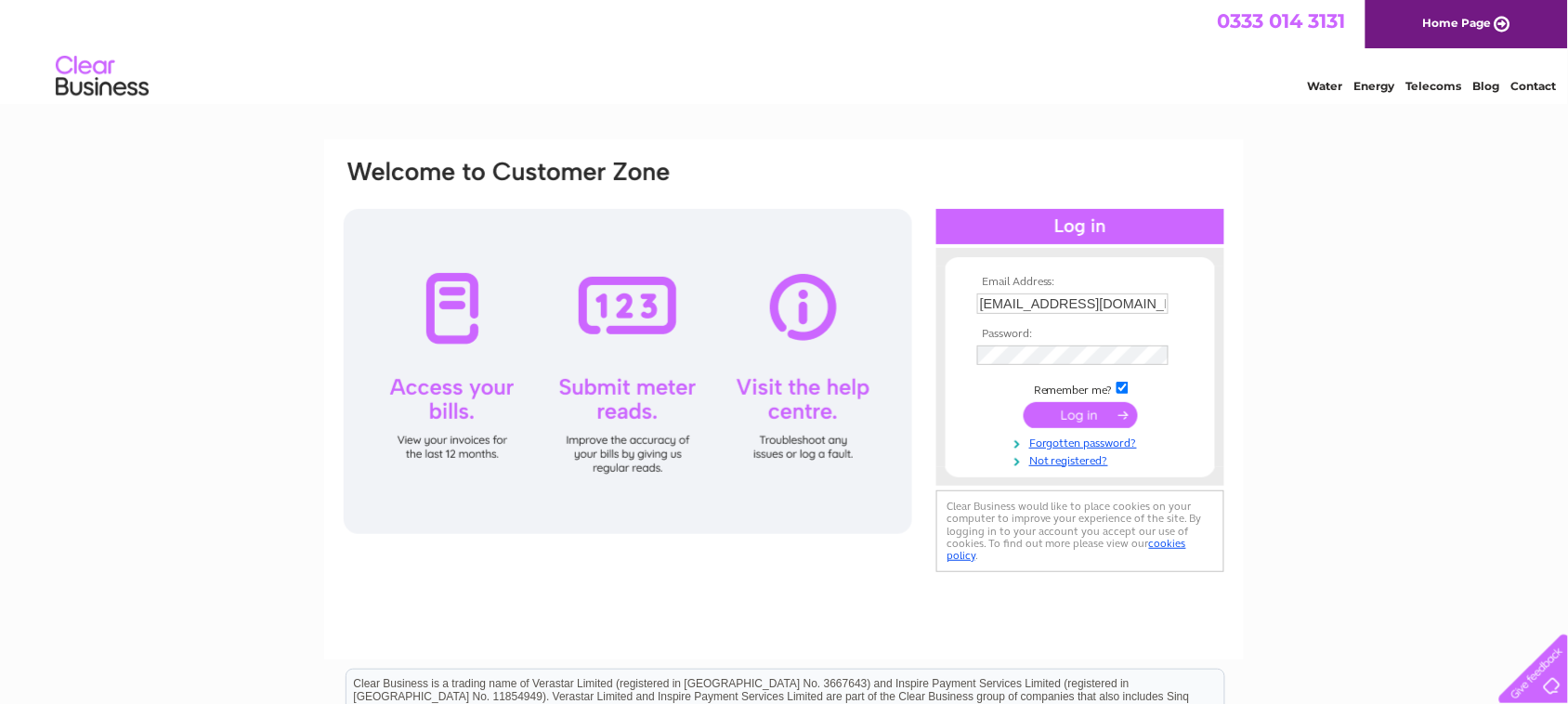click at bounding box center [1080, 415] 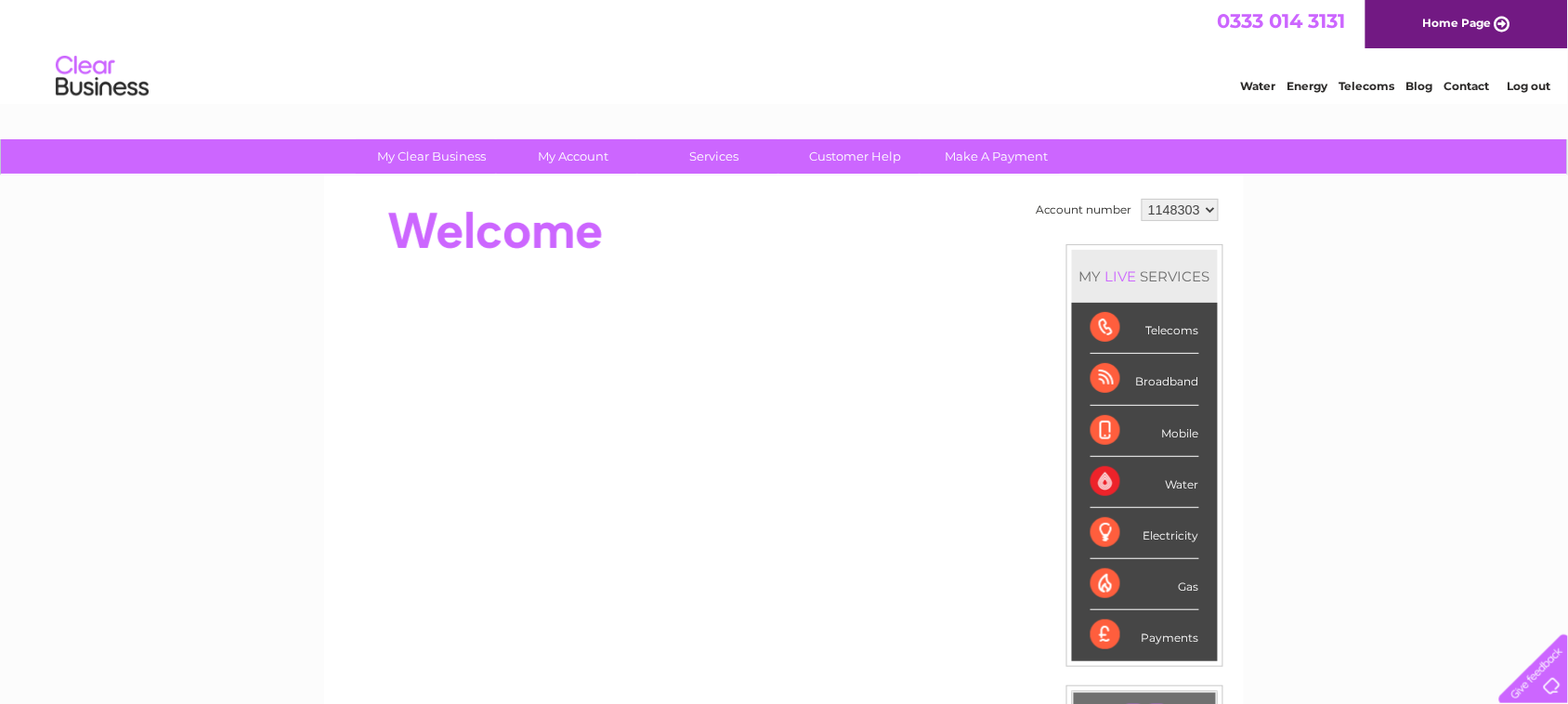 scroll, scrollTop: 0, scrollLeft: 0, axis: both 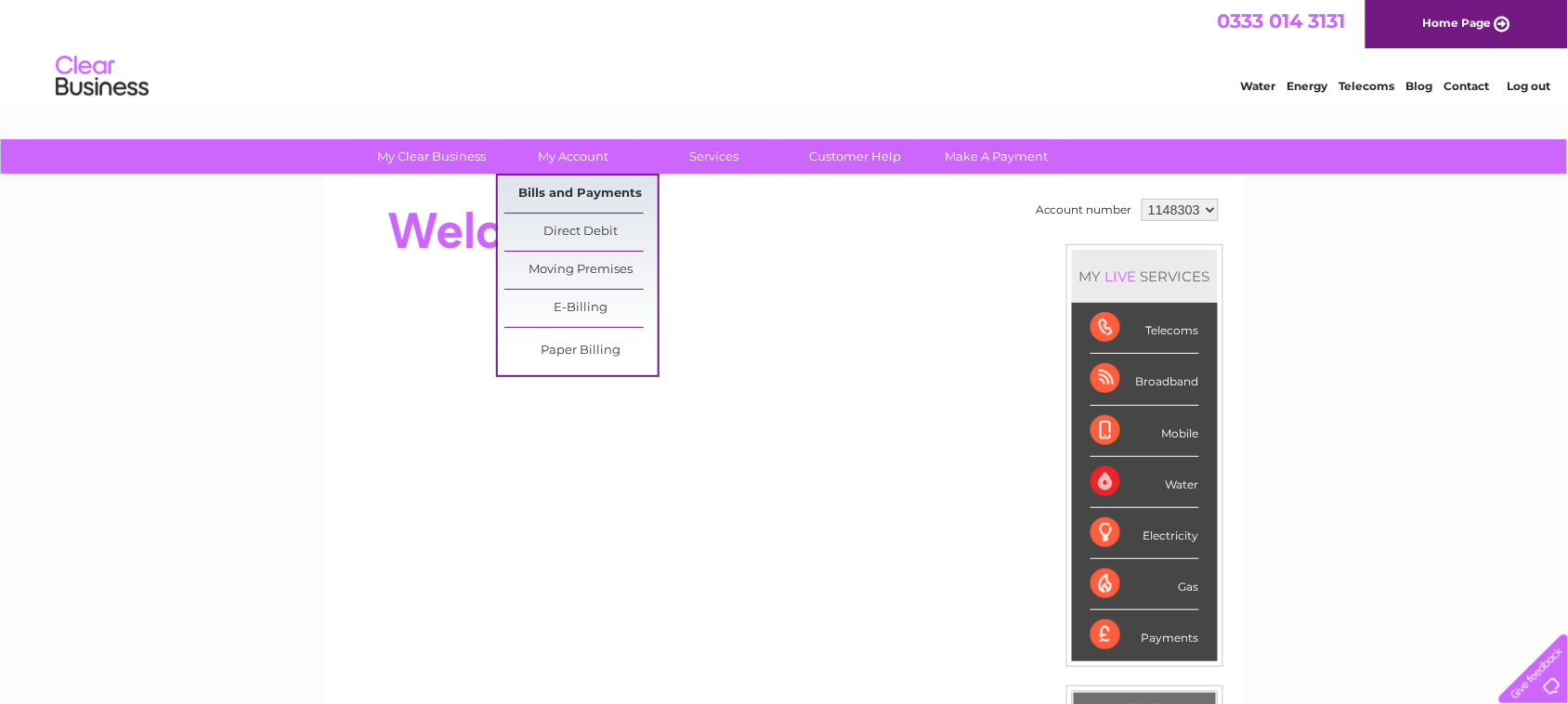 click on "Bills and Payments" at bounding box center [581, 194] 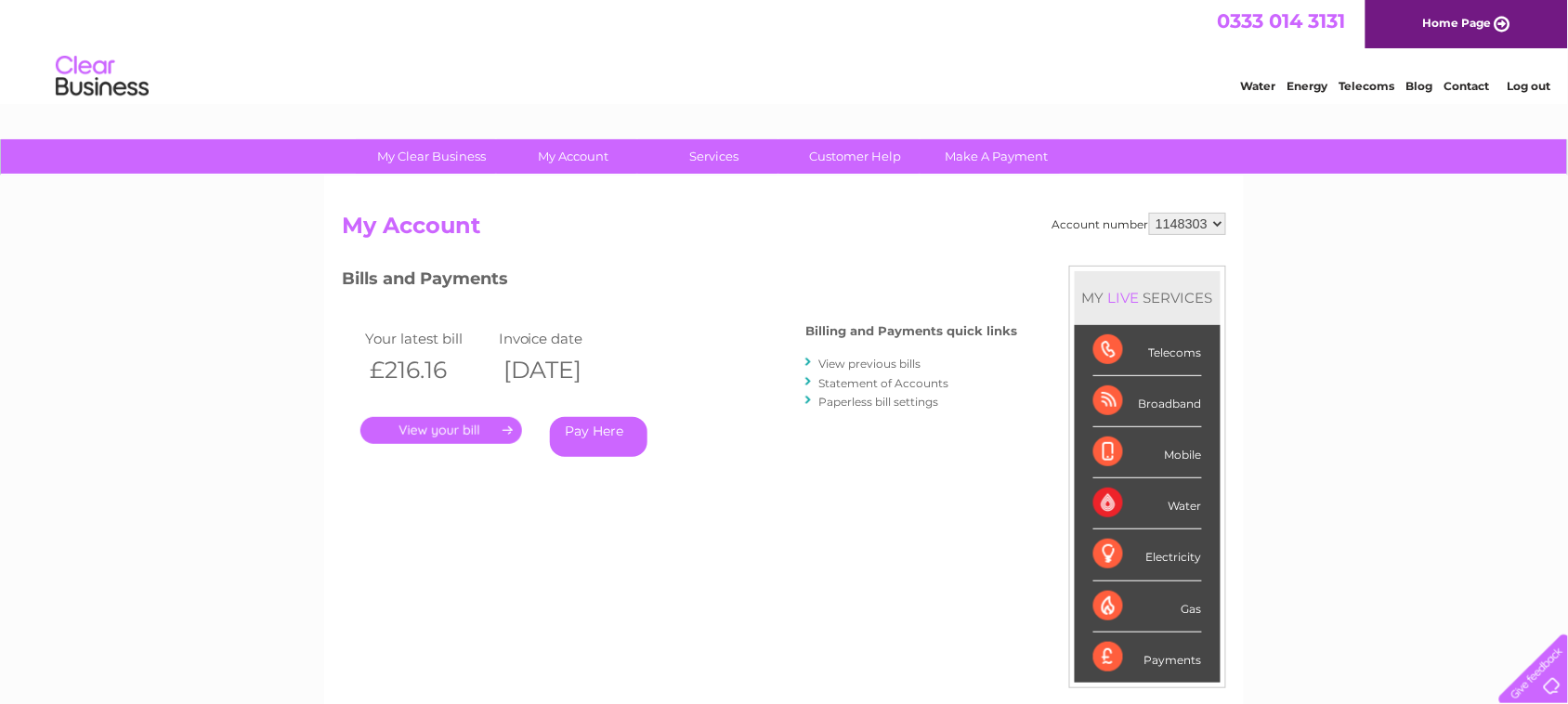 scroll, scrollTop: 0, scrollLeft: 0, axis: both 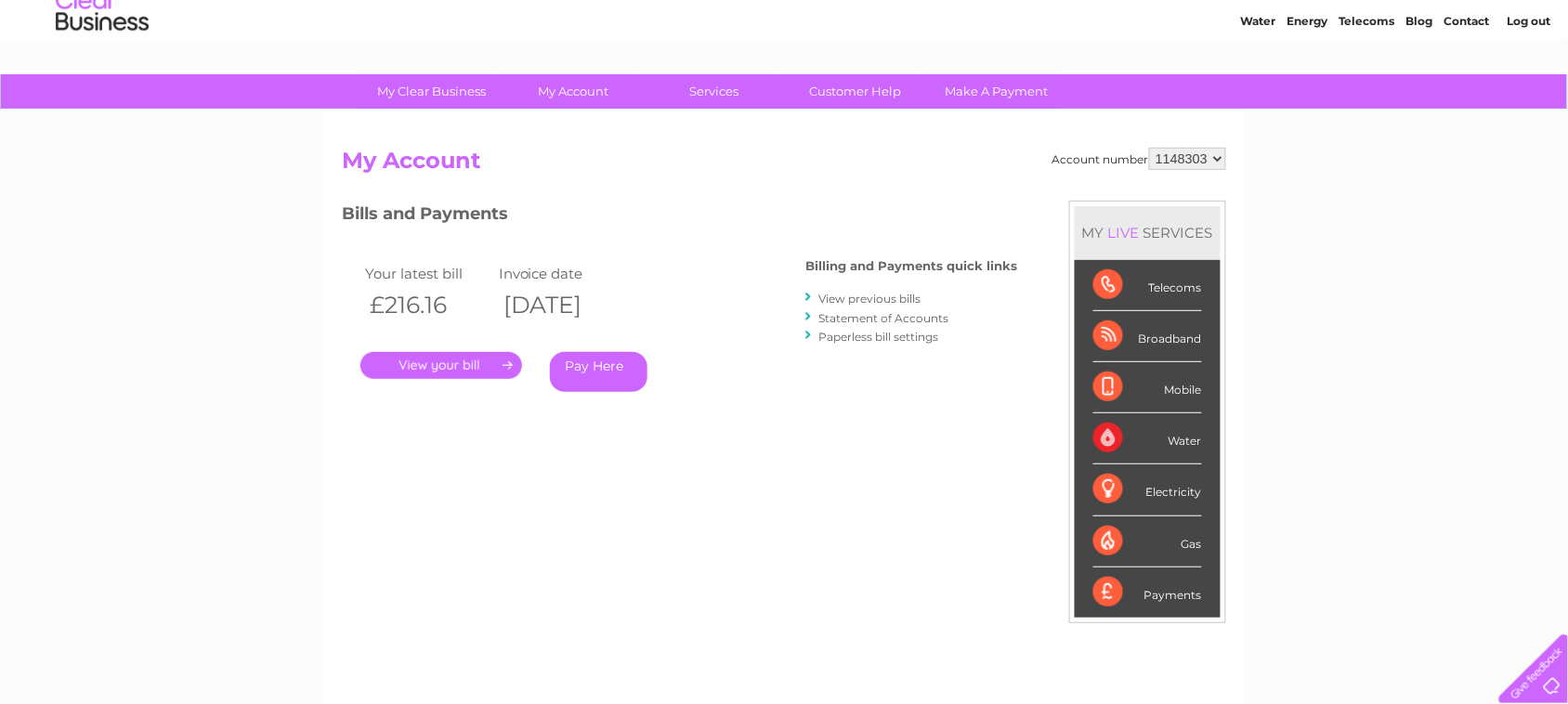 click on "." at bounding box center (441, 365) 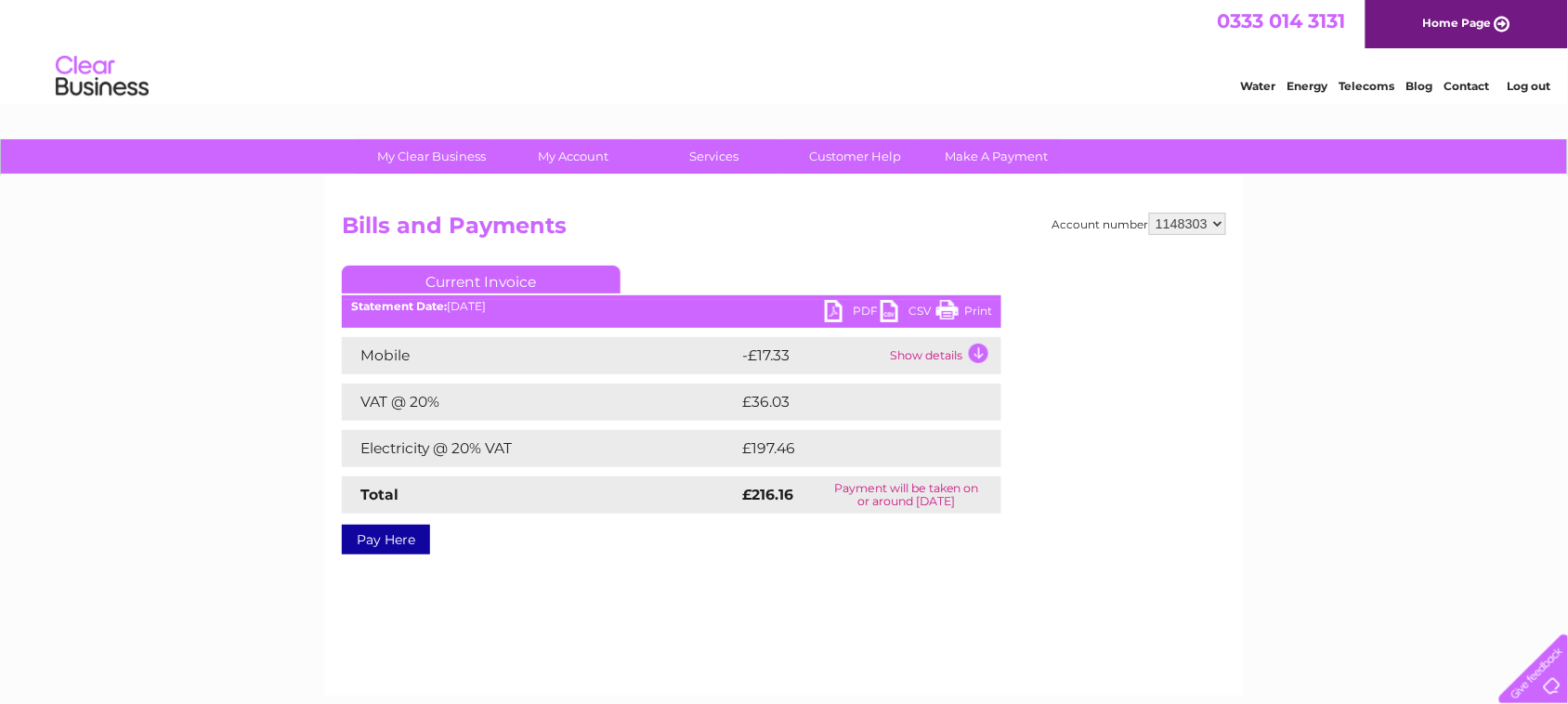 scroll, scrollTop: 0, scrollLeft: 0, axis: both 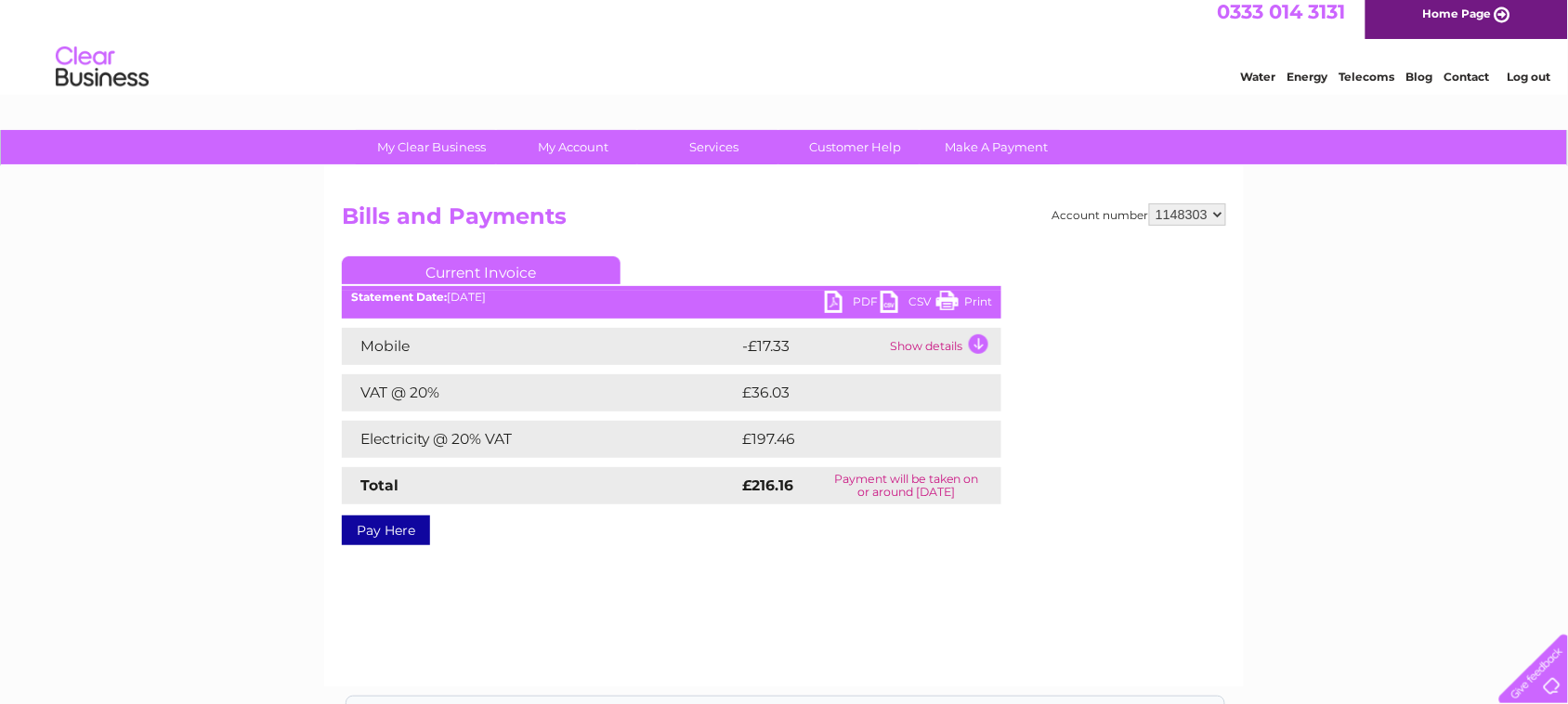 click on "Print" at bounding box center [964, 304] 